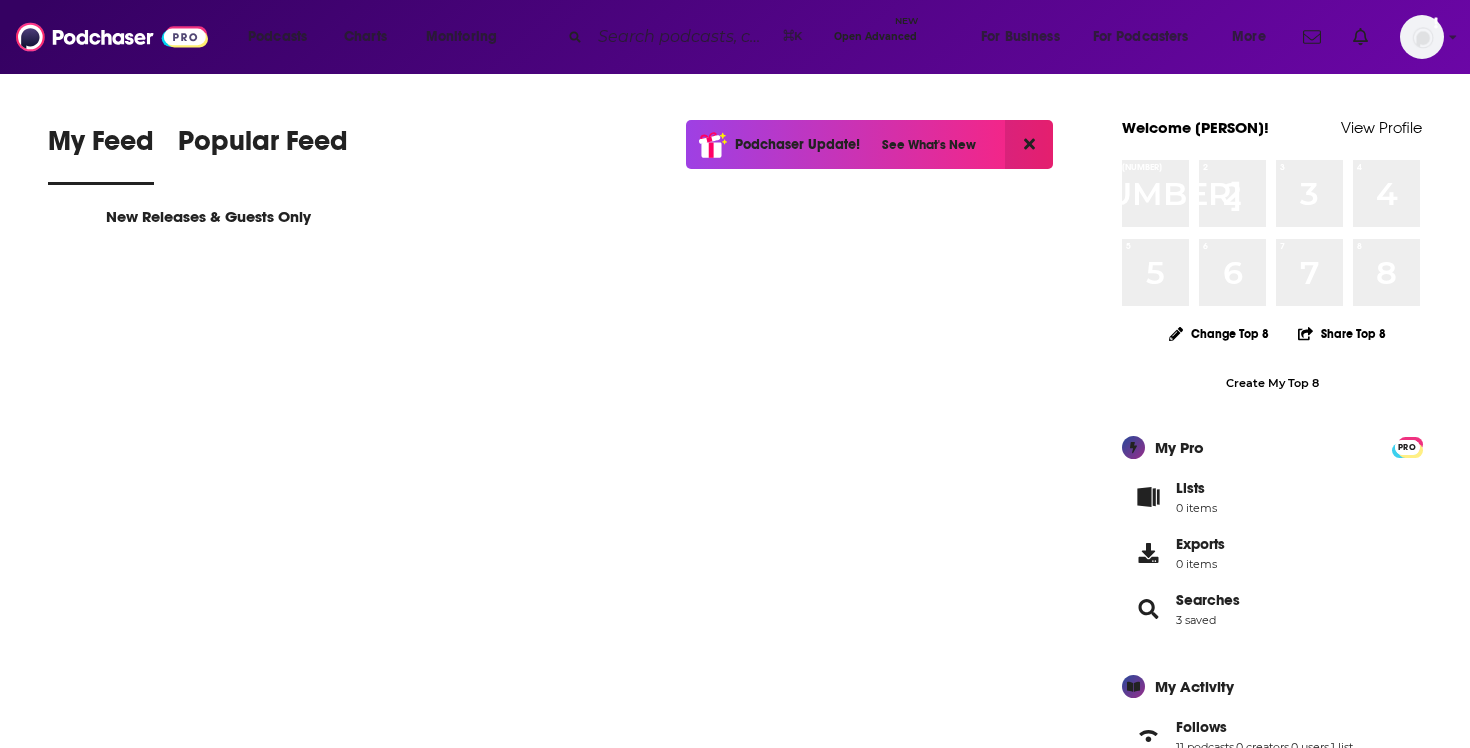 scroll, scrollTop: 0, scrollLeft: 0, axis: both 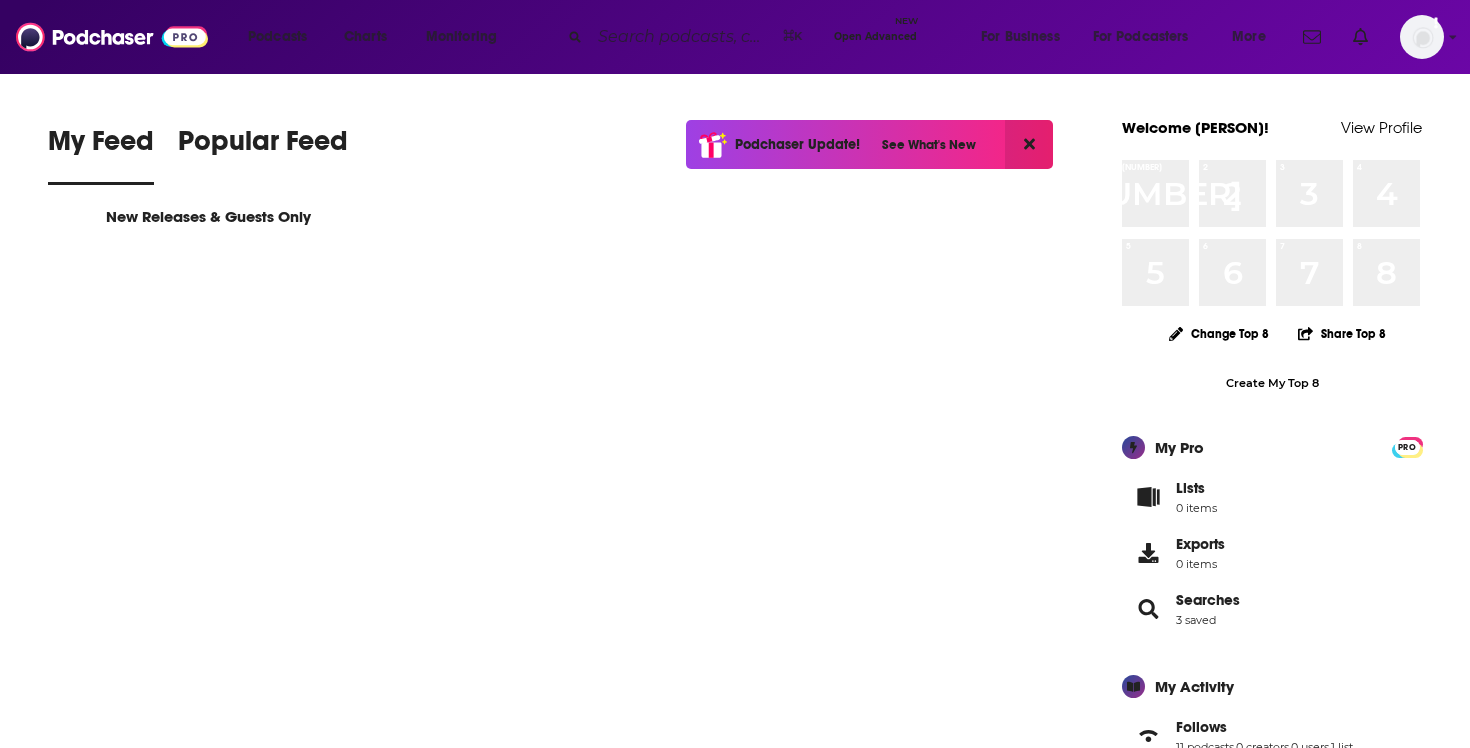 click at bounding box center [682, 37] 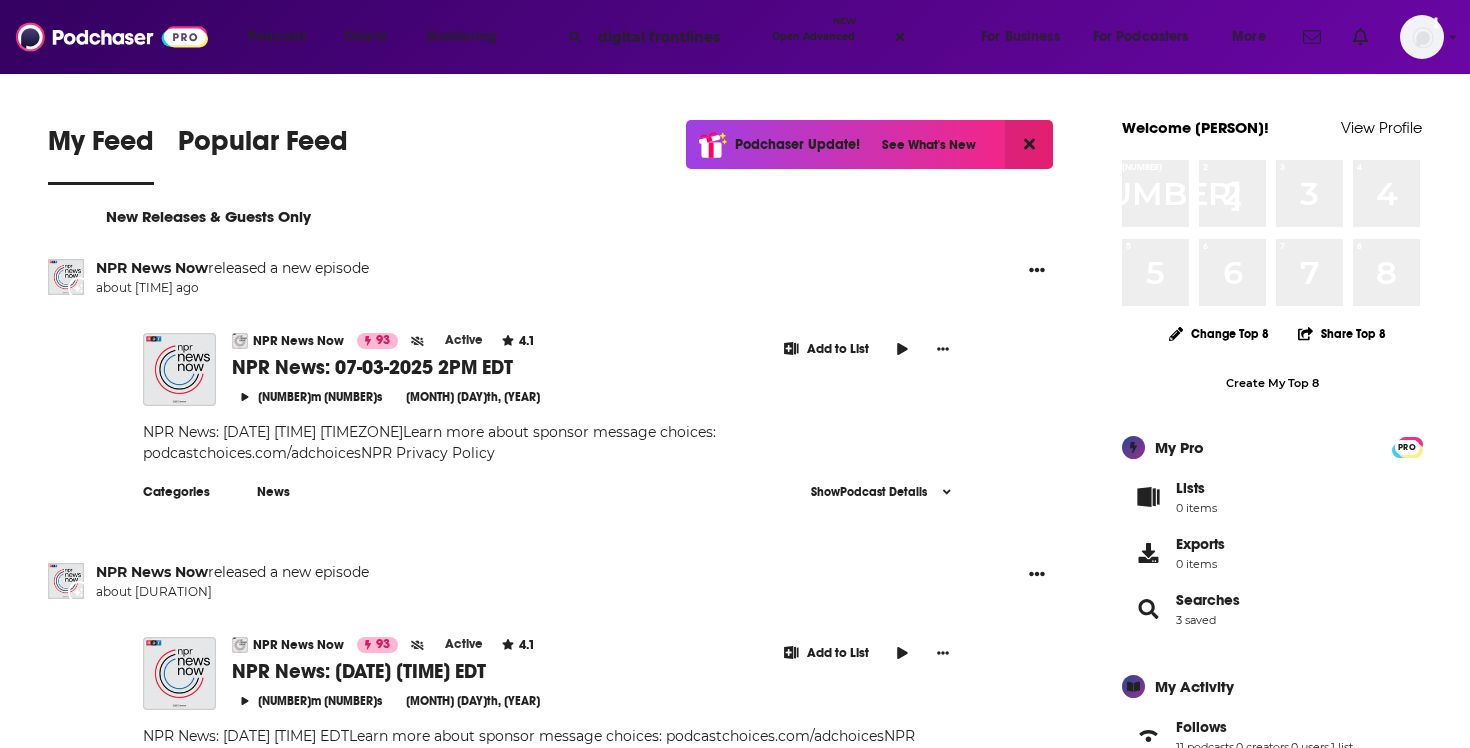 type on "digital frontlines" 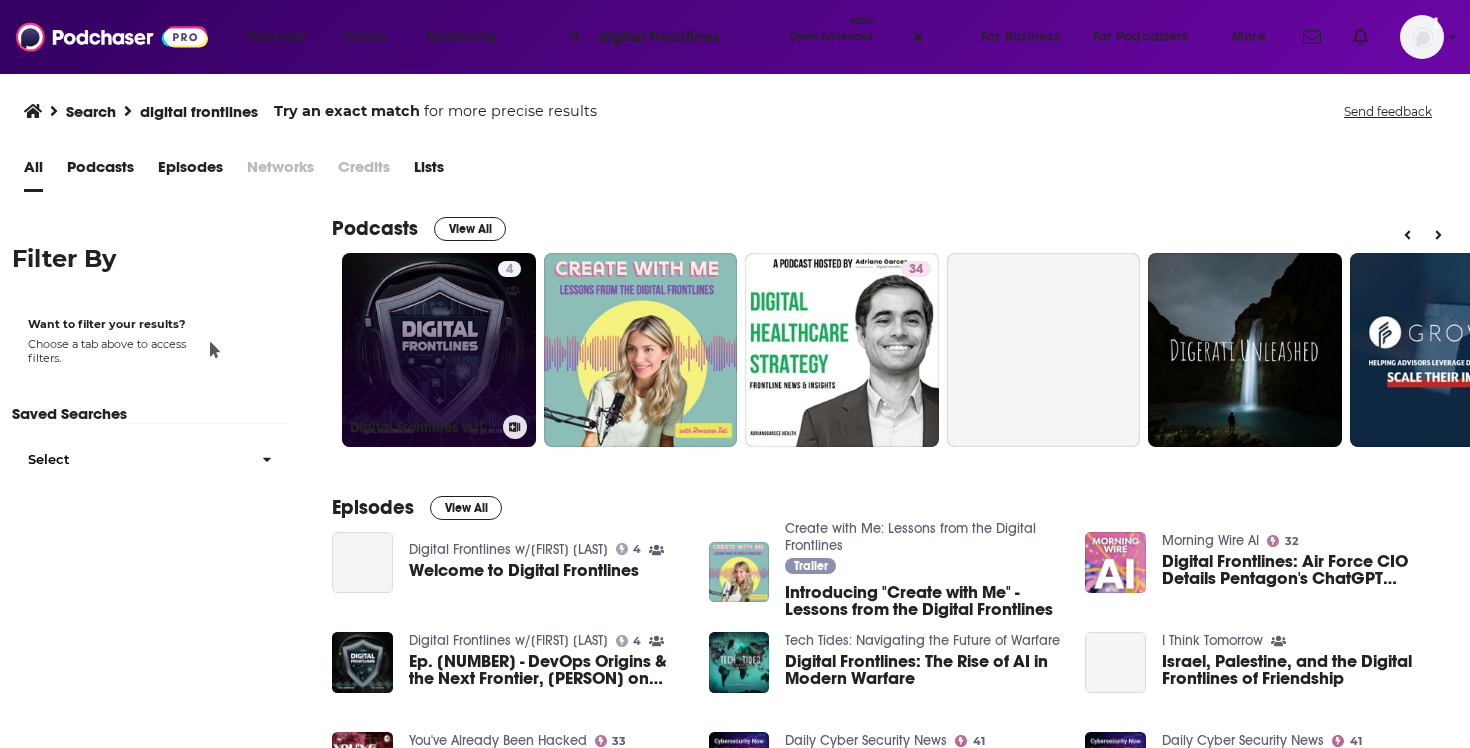click on "[NUMBER] Digital Frontlines w/[FIRST] [LAST]" at bounding box center [439, 350] 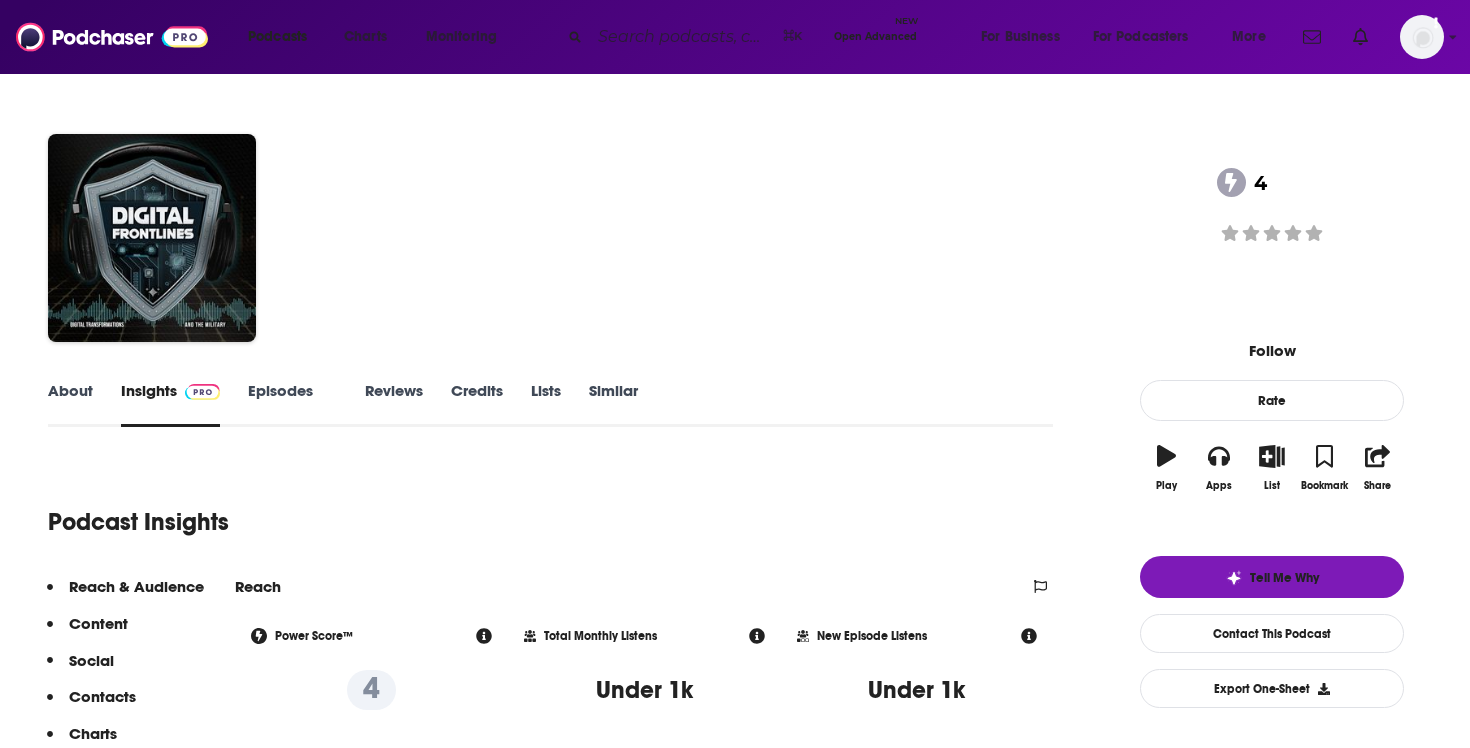 click on "About" at bounding box center [70, 404] 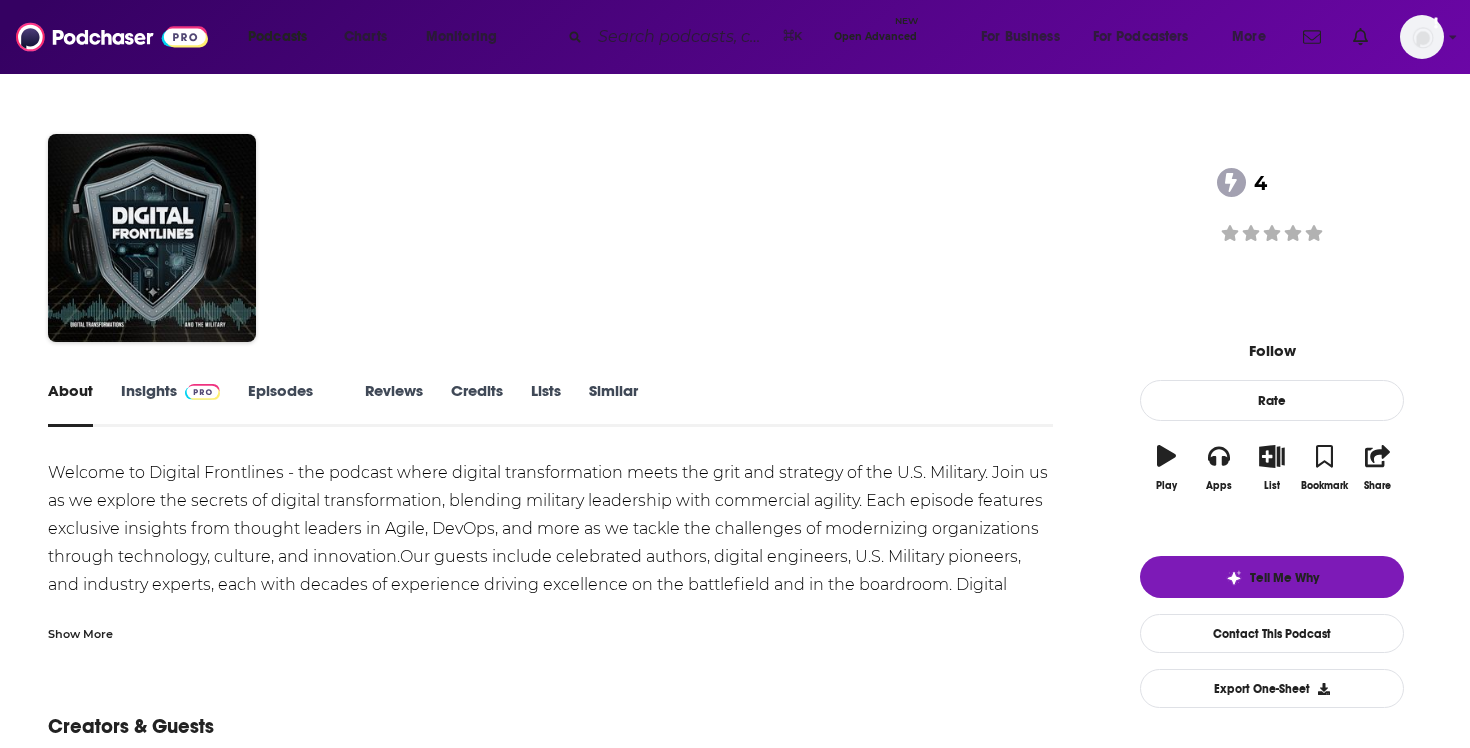 click on "Insights" at bounding box center (170, 404) 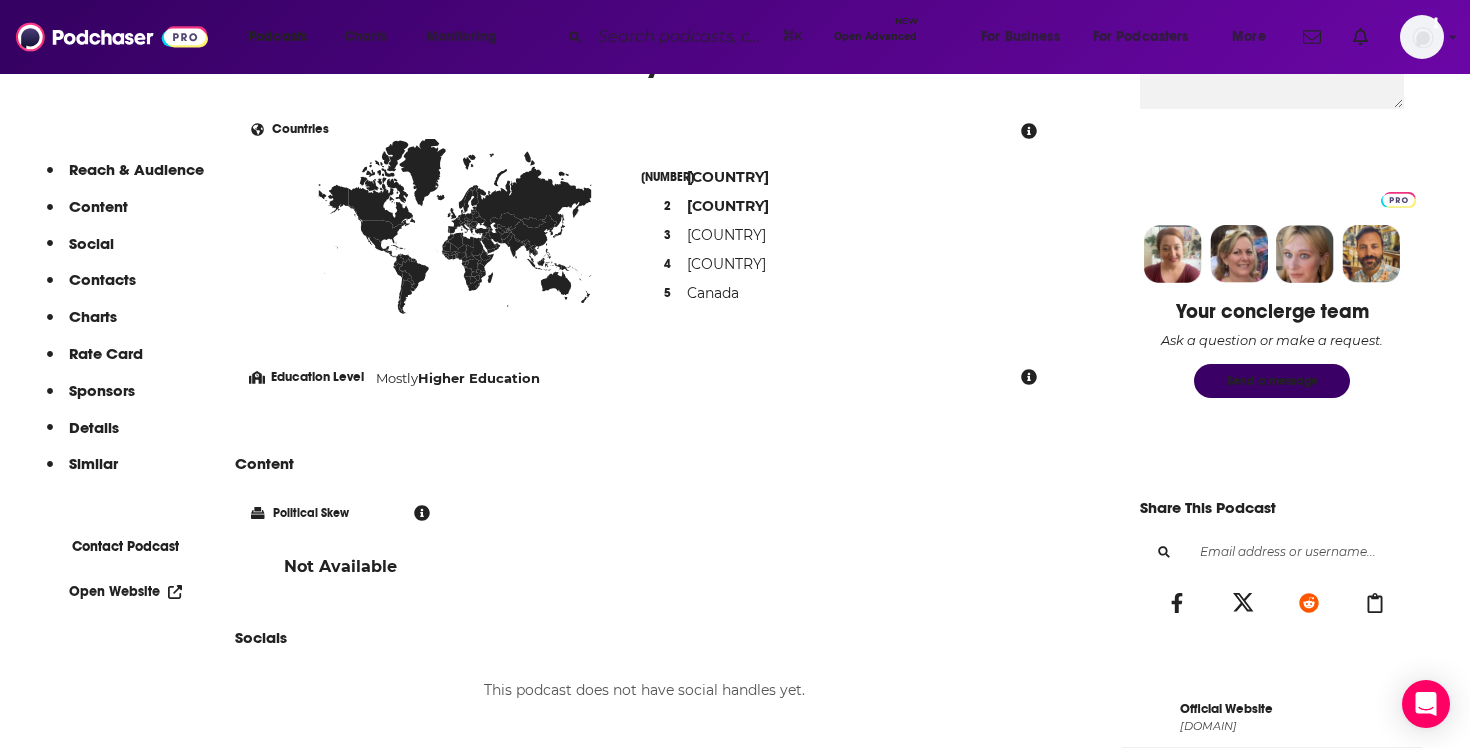 scroll, scrollTop: 976, scrollLeft: 0, axis: vertical 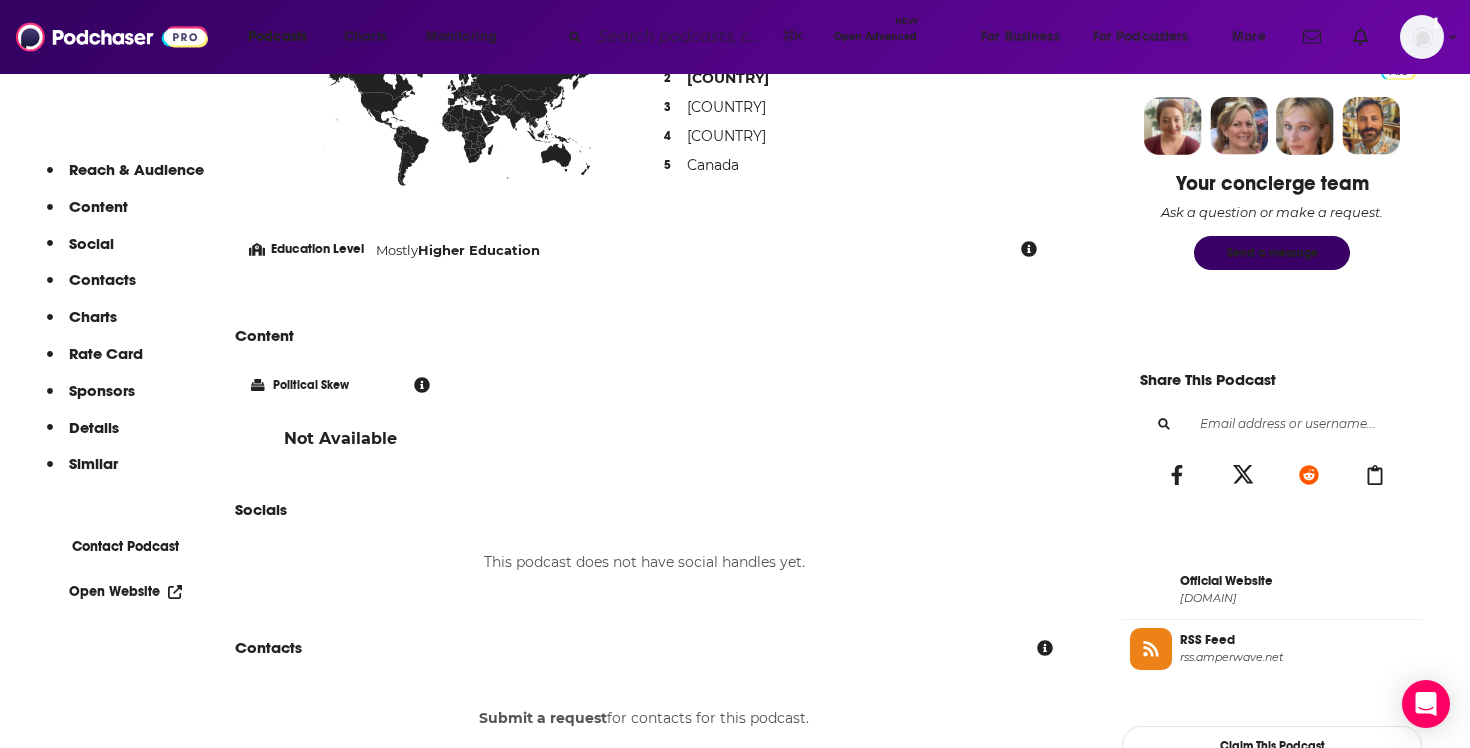 click on "Official Website" at bounding box center (1297, 581) 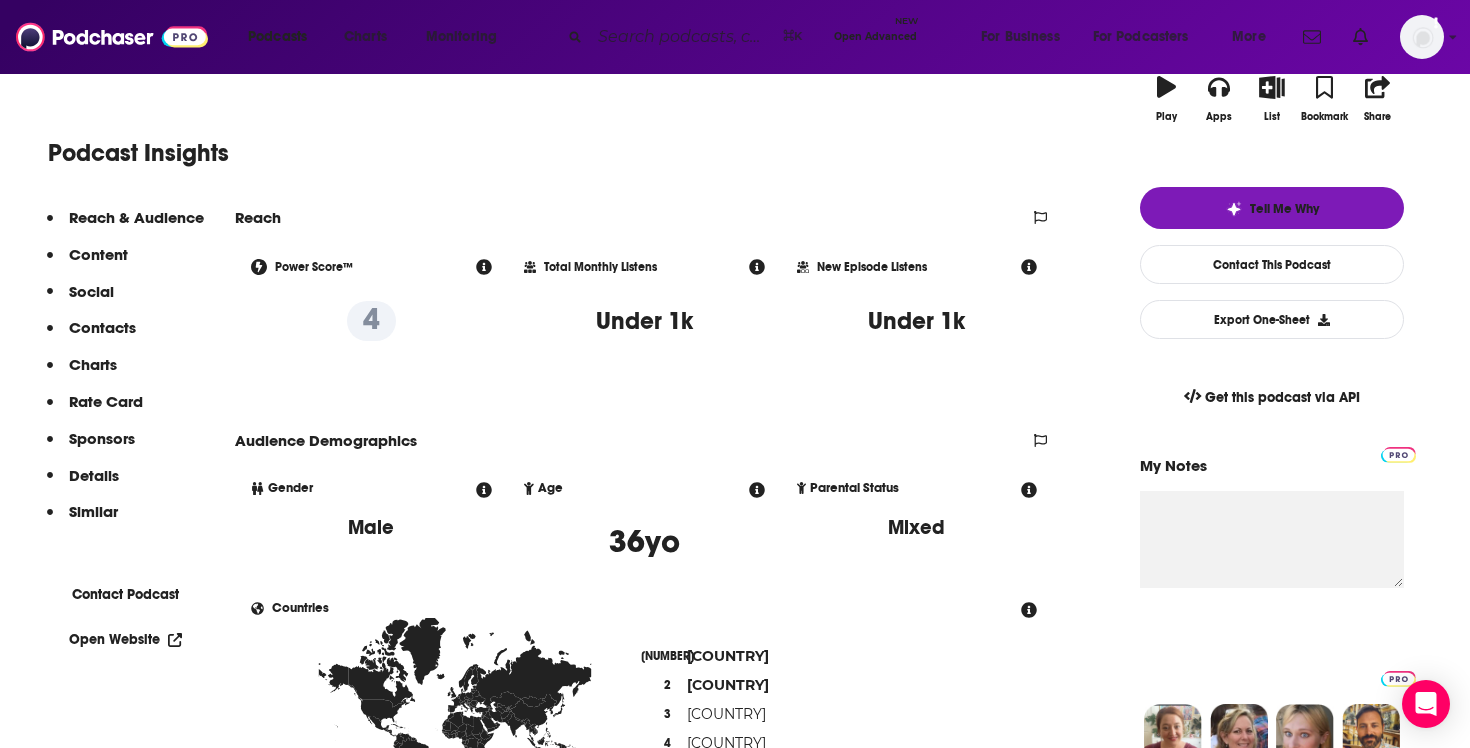 scroll, scrollTop: 0, scrollLeft: 0, axis: both 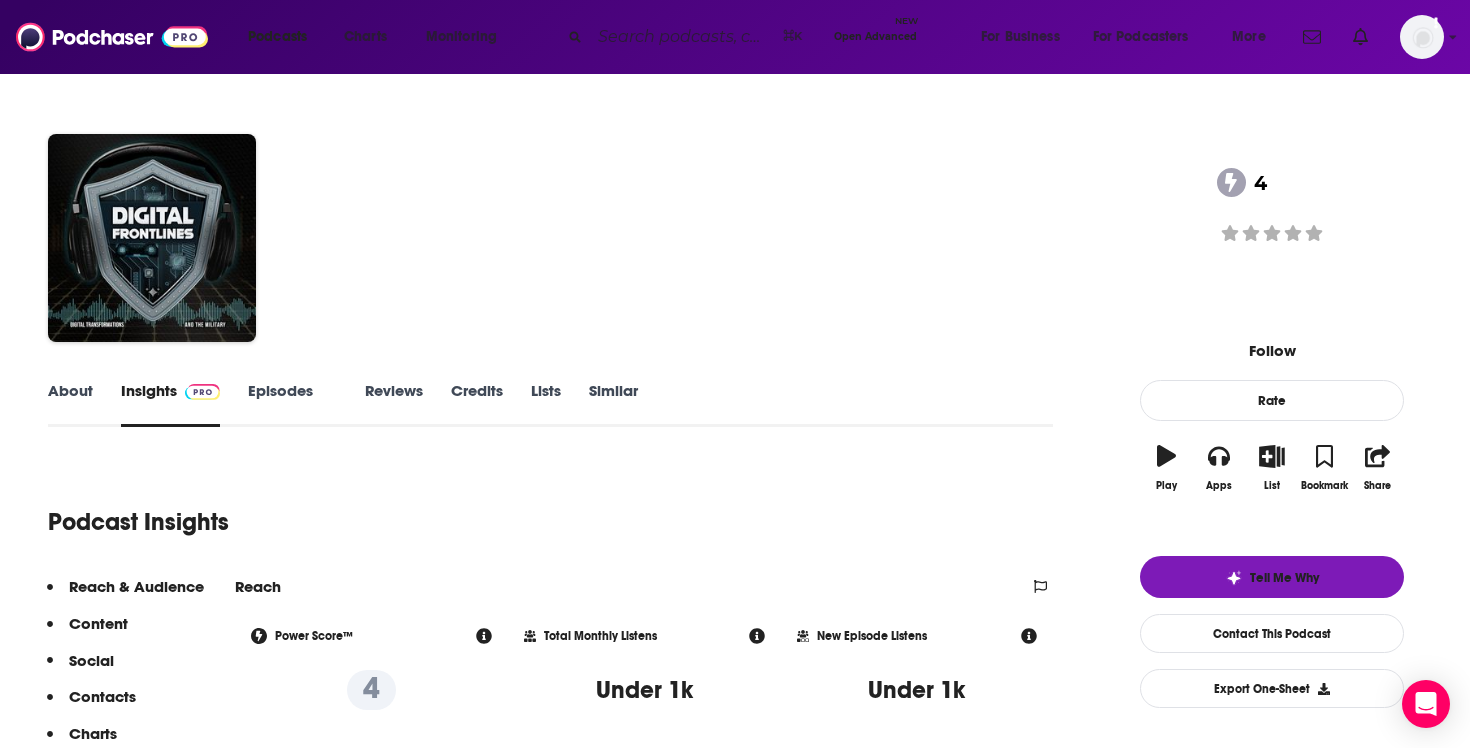 click on "About" at bounding box center [70, 404] 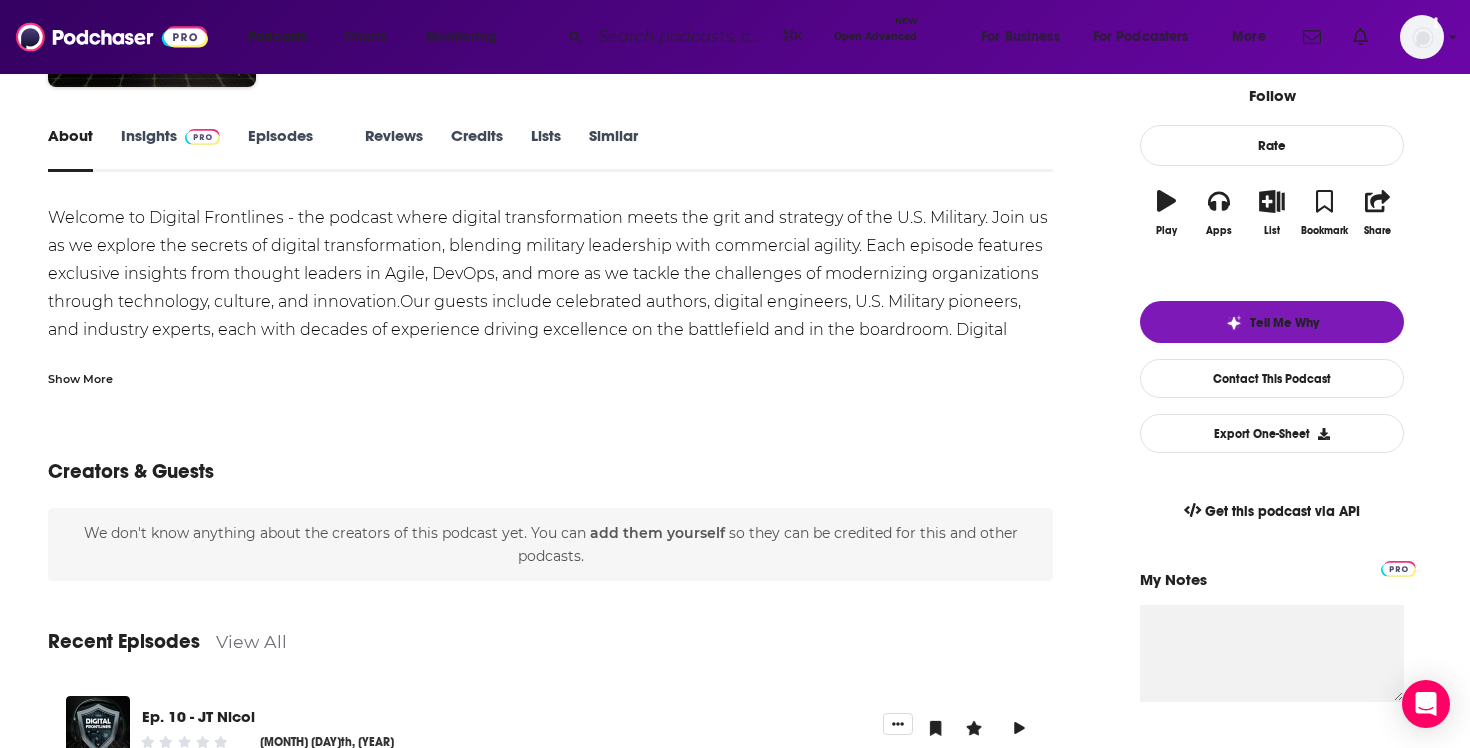 scroll, scrollTop: 257, scrollLeft: 0, axis: vertical 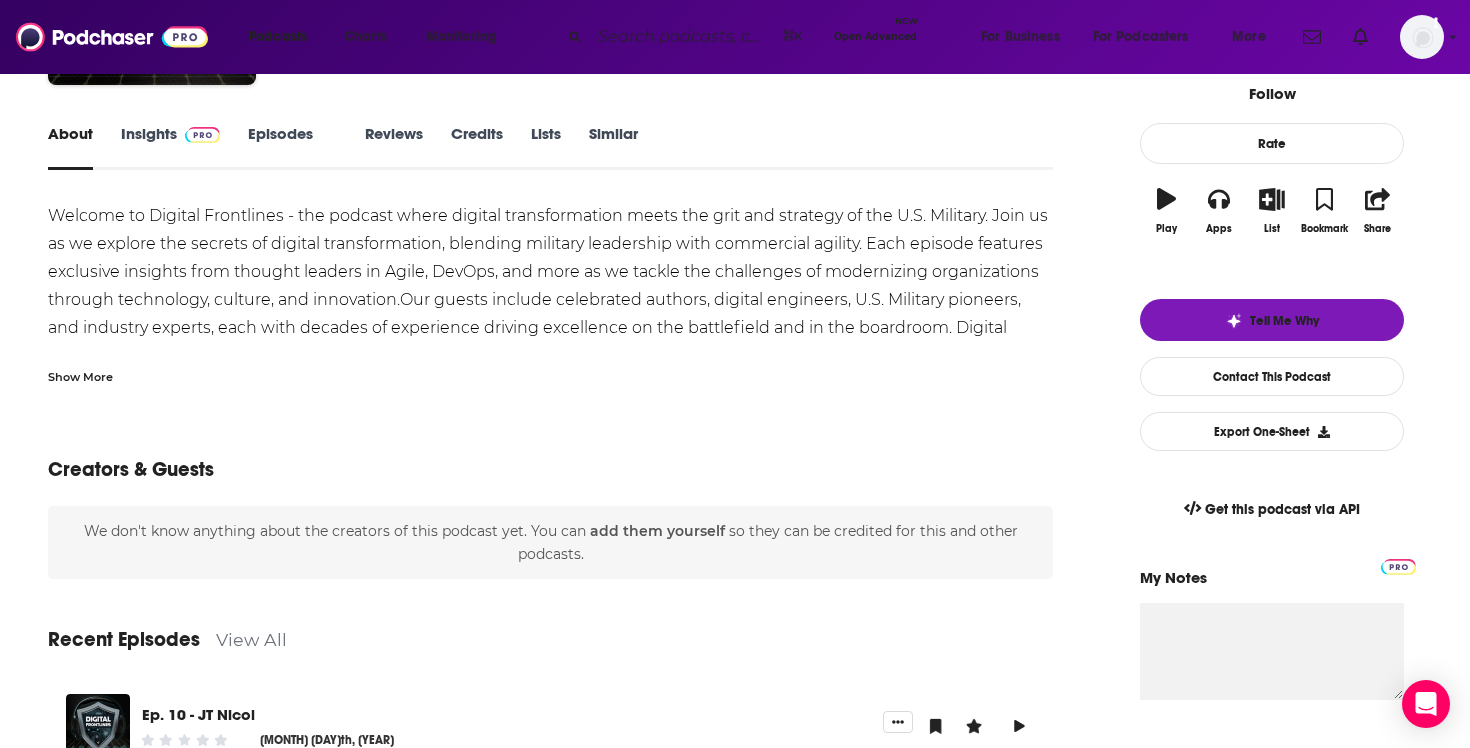 click on "Show More" at bounding box center (550, 369) 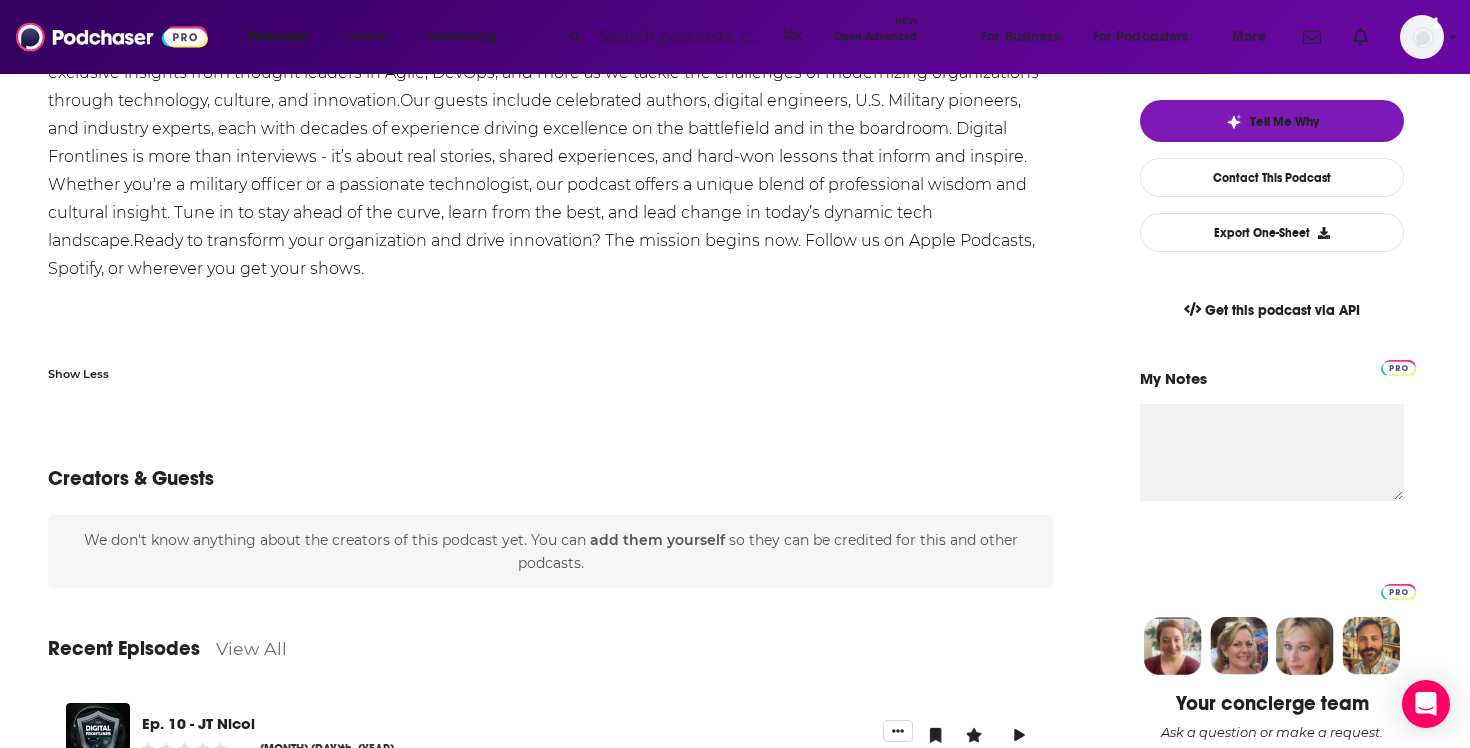 scroll, scrollTop: 0, scrollLeft: 0, axis: both 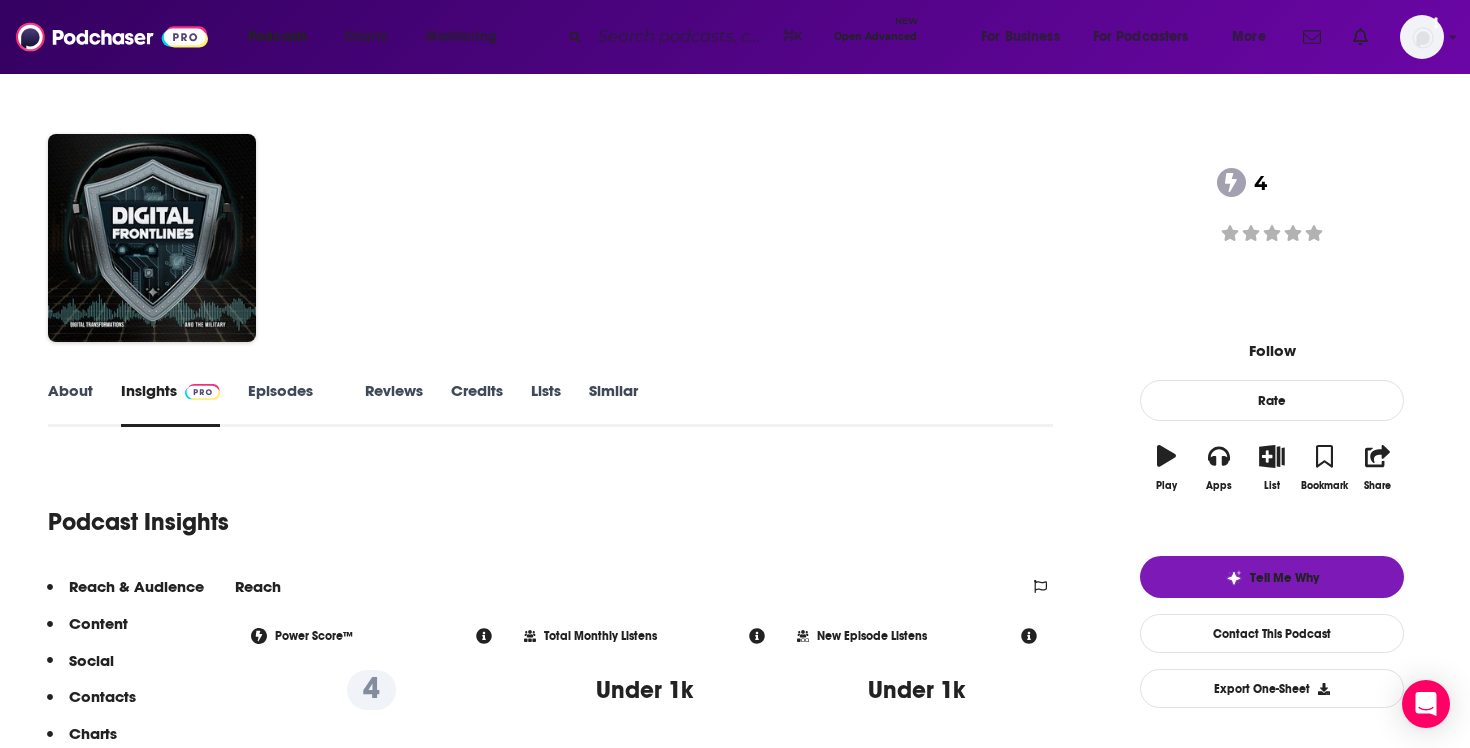 click at bounding box center [682, 37] 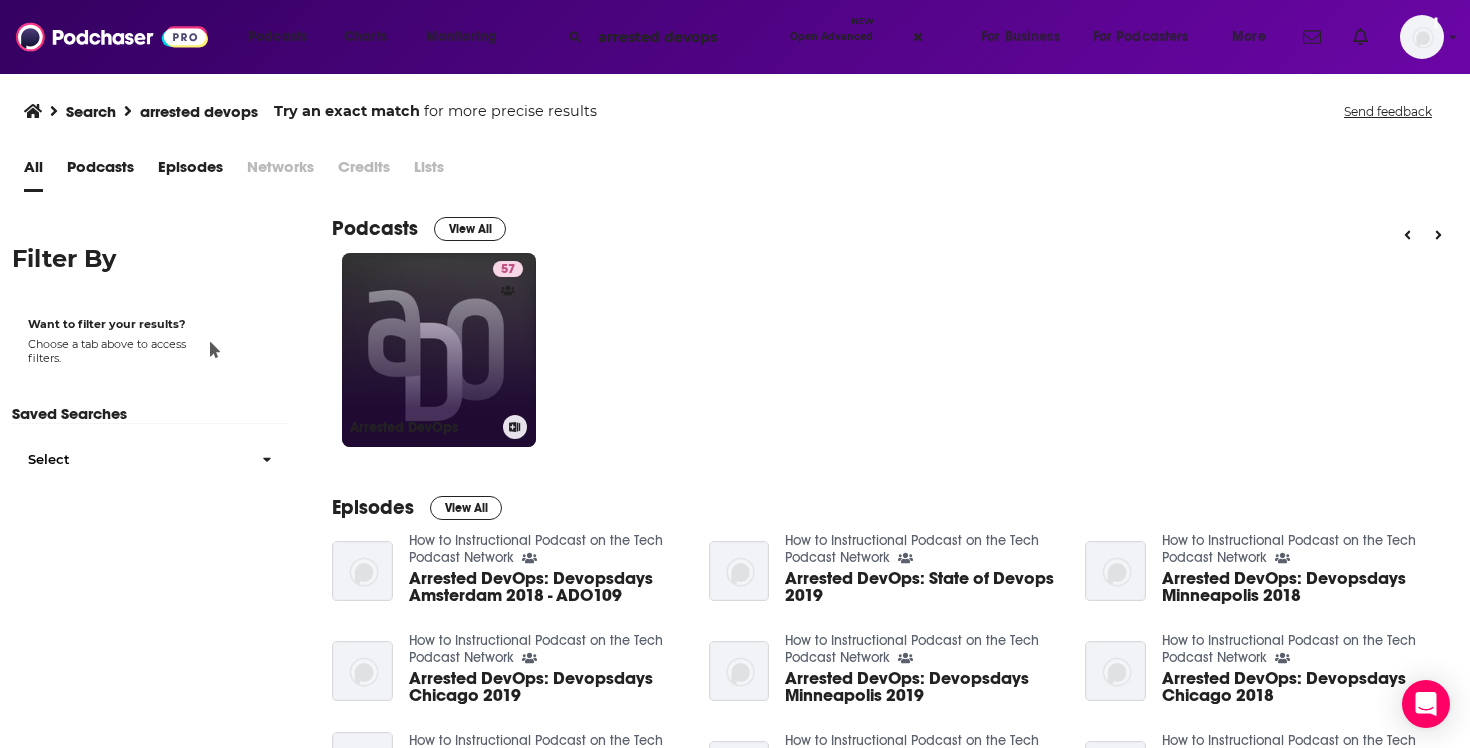 click on "Arrested DevOps" at bounding box center (422, 427) 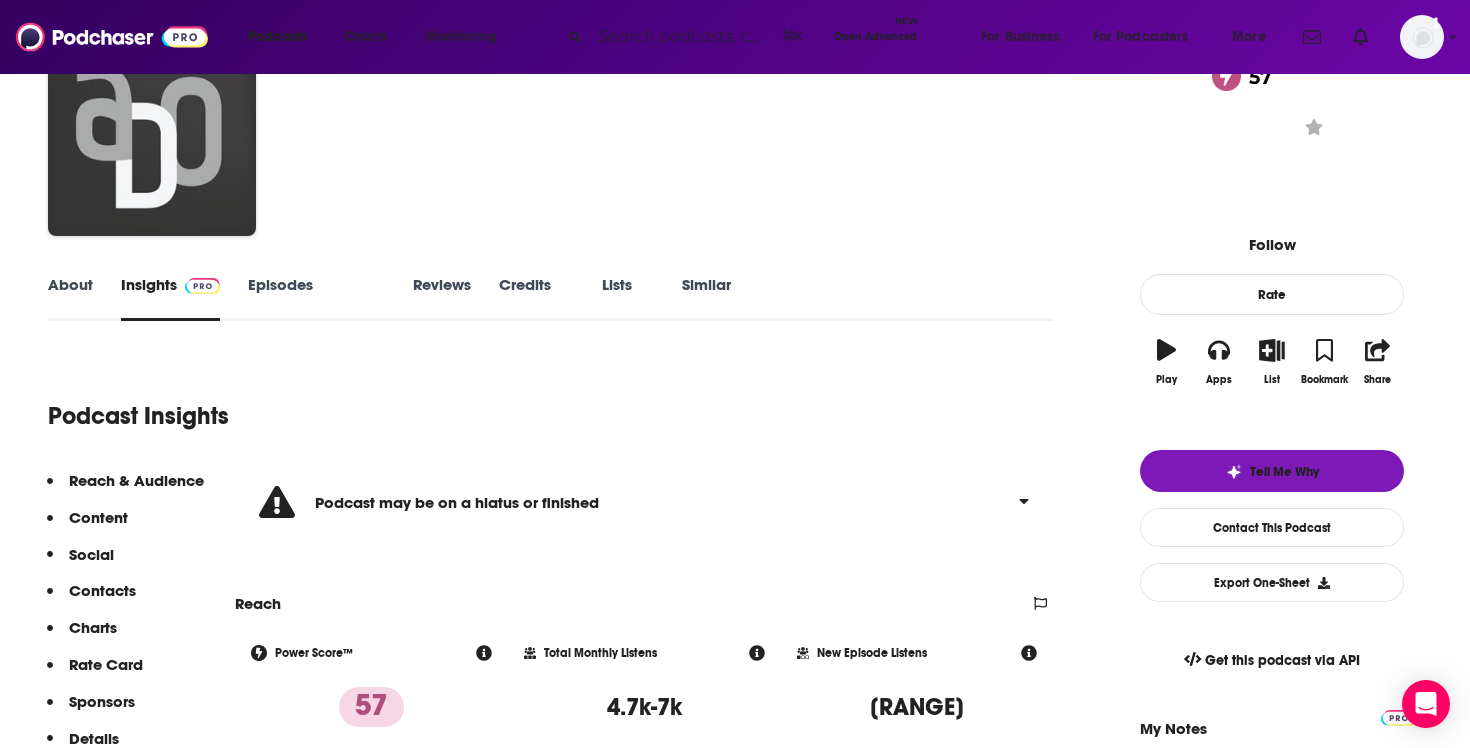 scroll, scrollTop: 118, scrollLeft: 0, axis: vertical 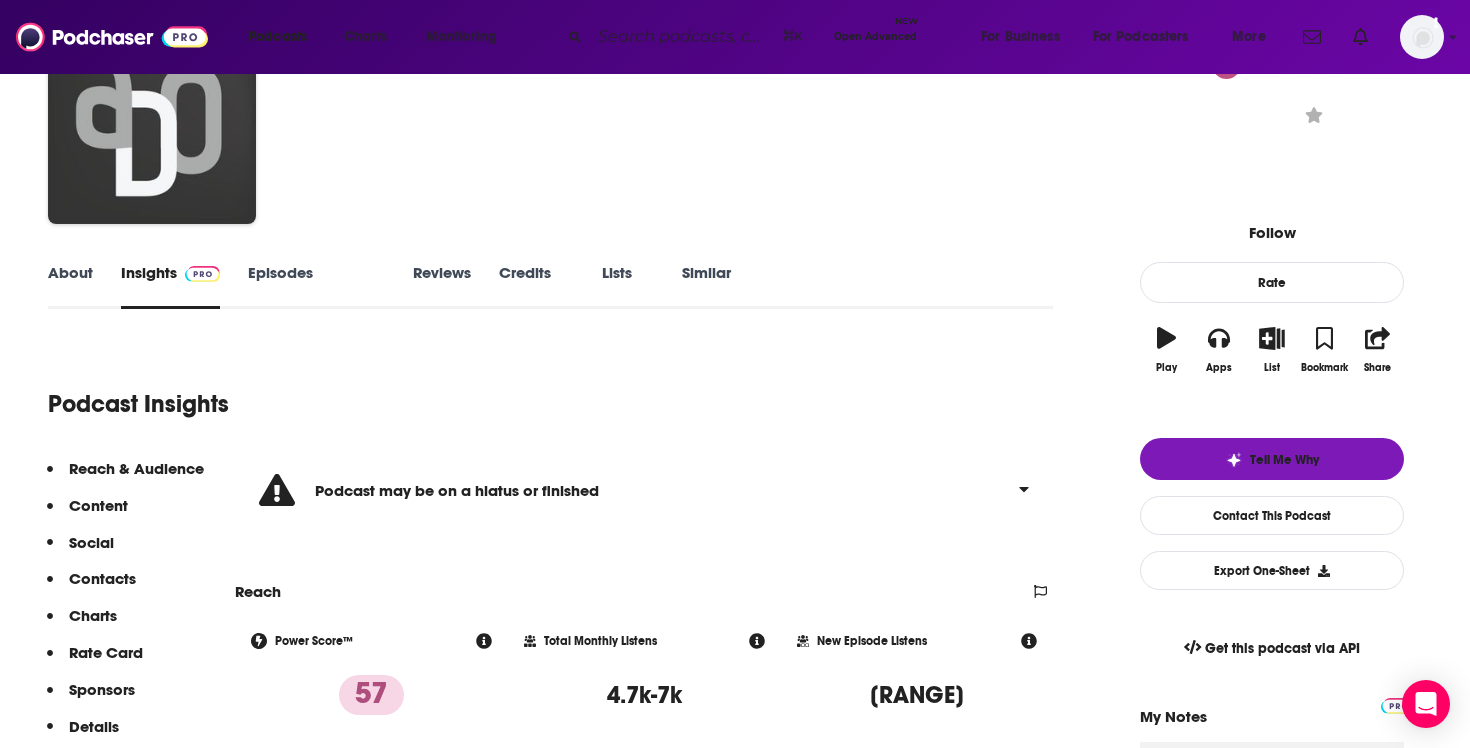 click on "Episodes [NUMBER]" at bounding box center (316, 286) 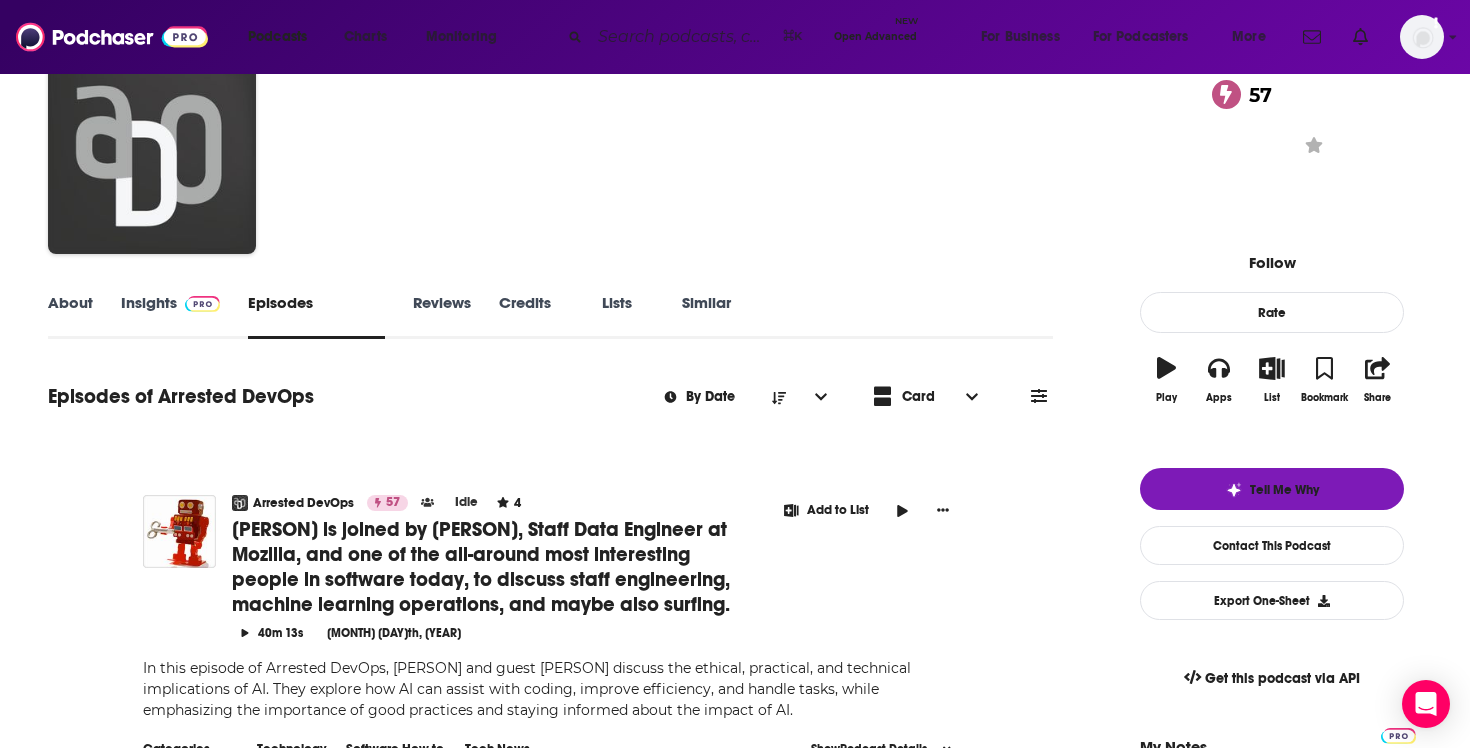 scroll, scrollTop: 86, scrollLeft: 0, axis: vertical 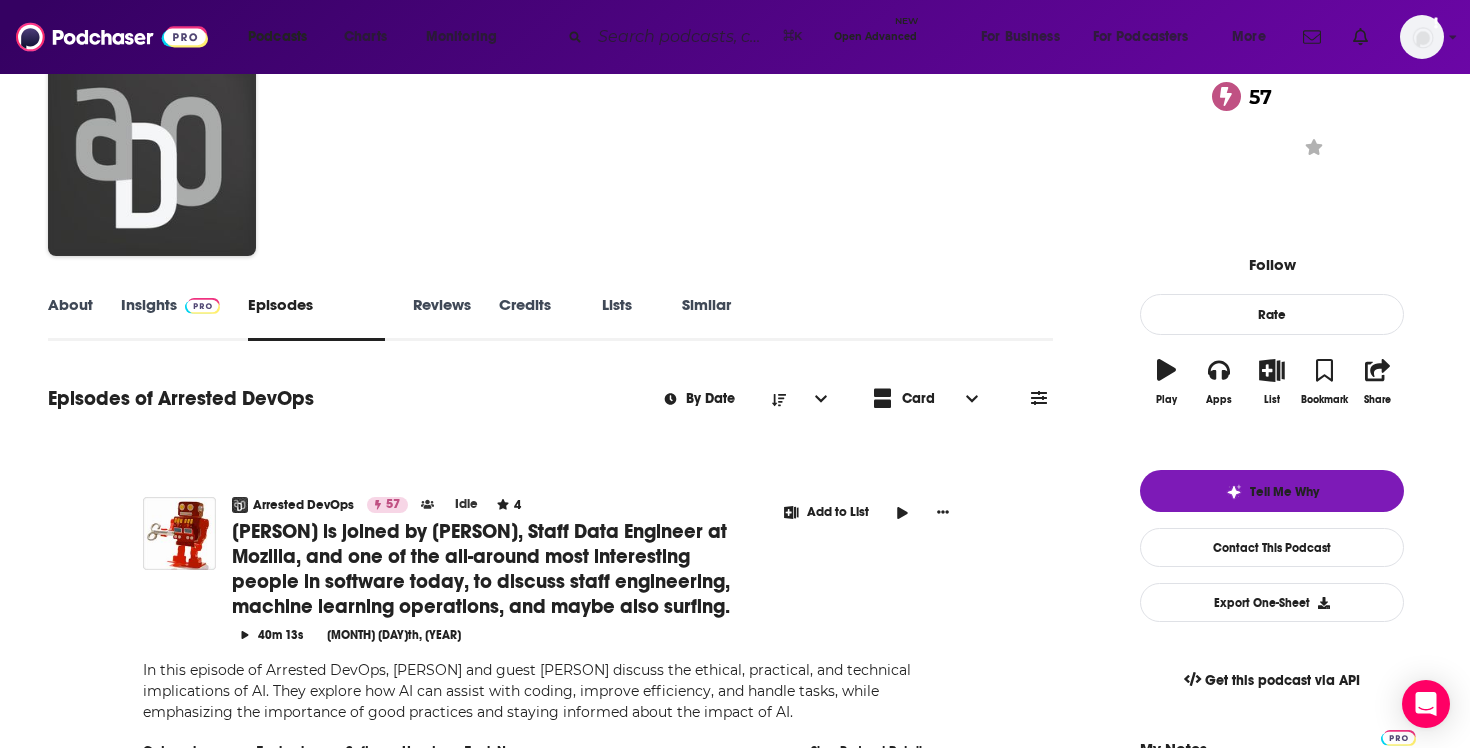 click on "About" at bounding box center [70, 318] 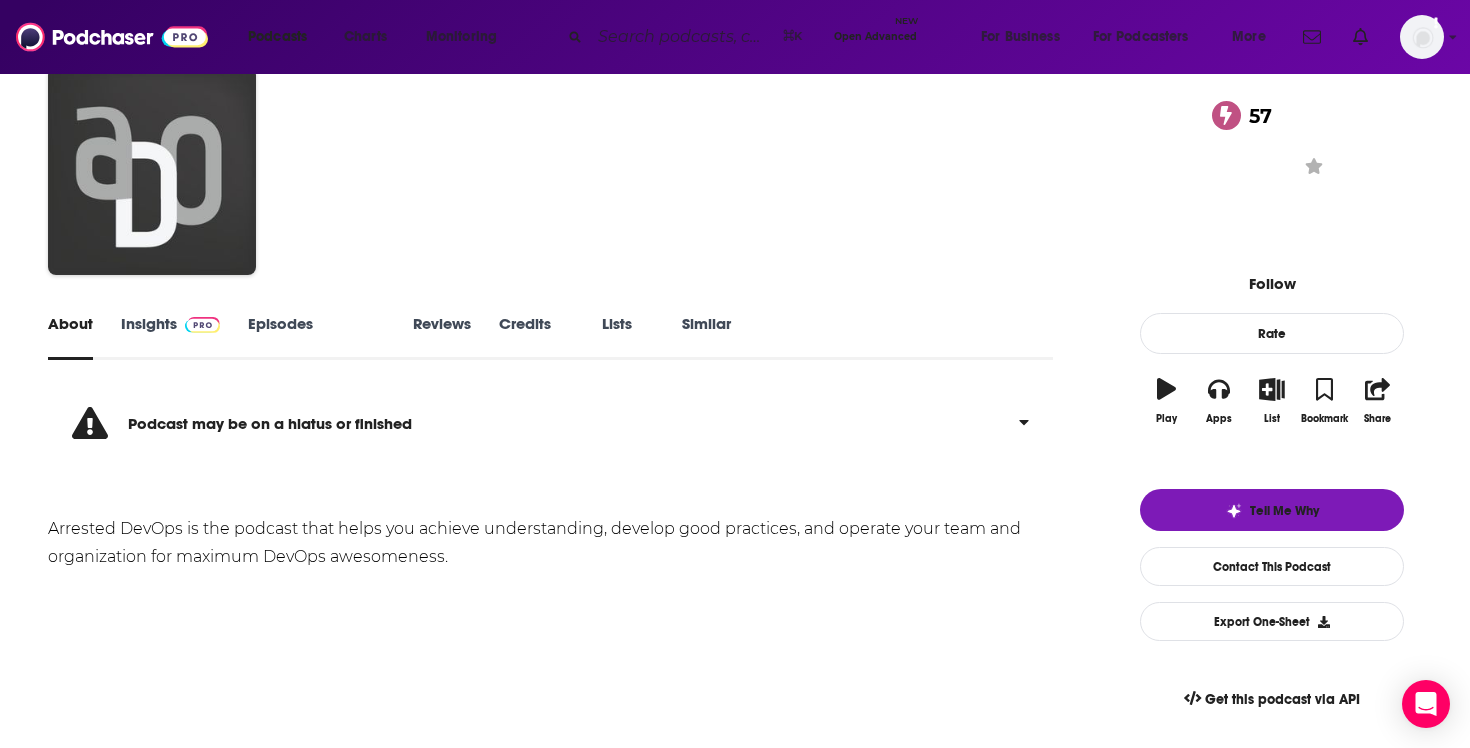 scroll, scrollTop: 72, scrollLeft: 0, axis: vertical 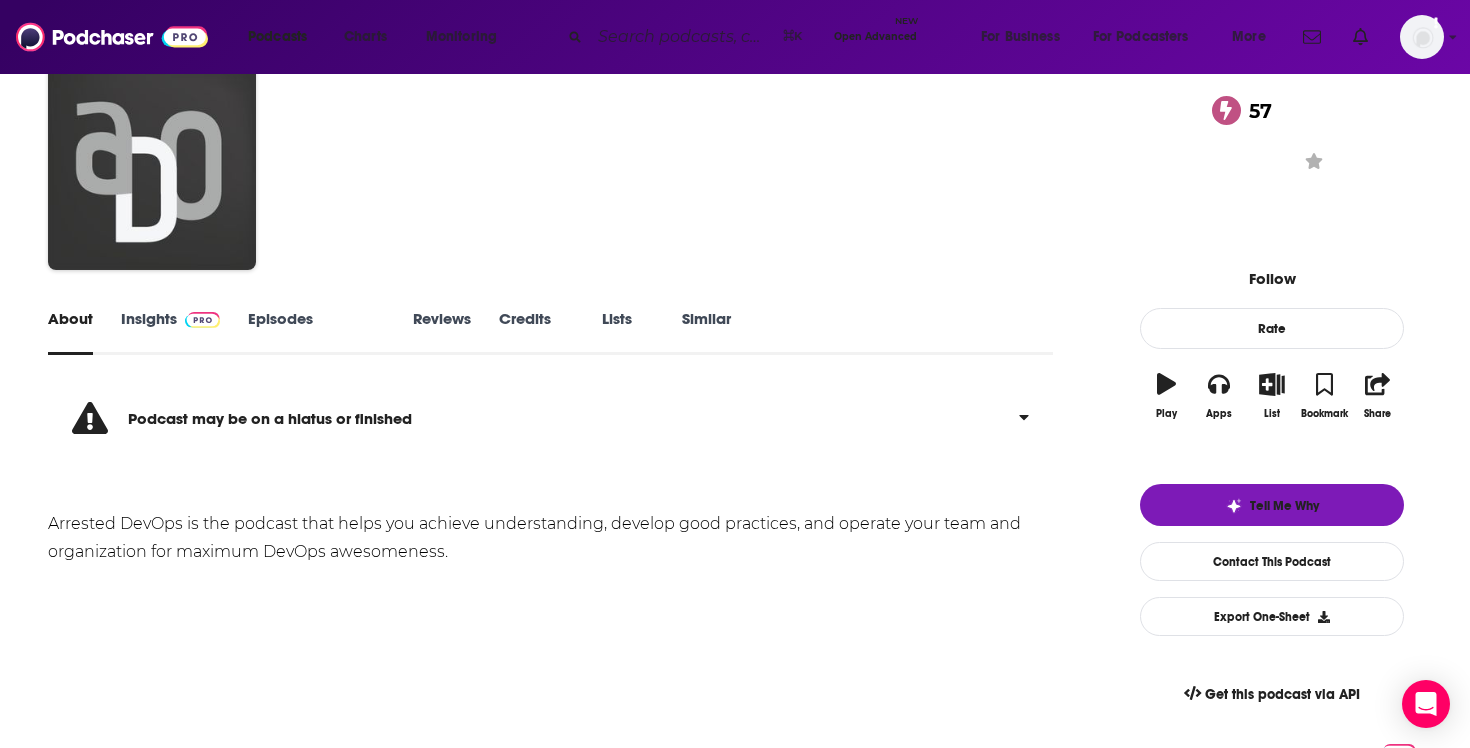 click on "Insights" at bounding box center (170, 332) 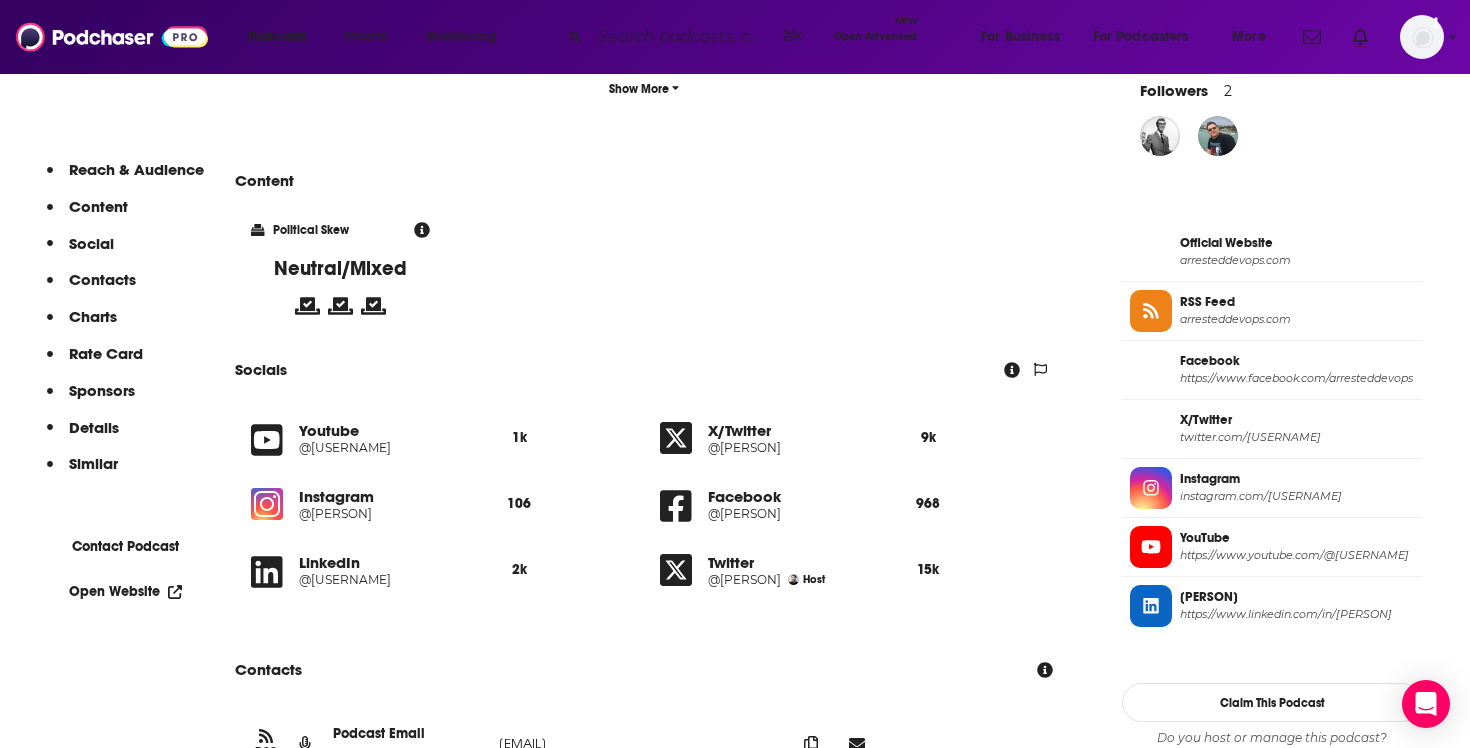 scroll, scrollTop: 1482, scrollLeft: 0, axis: vertical 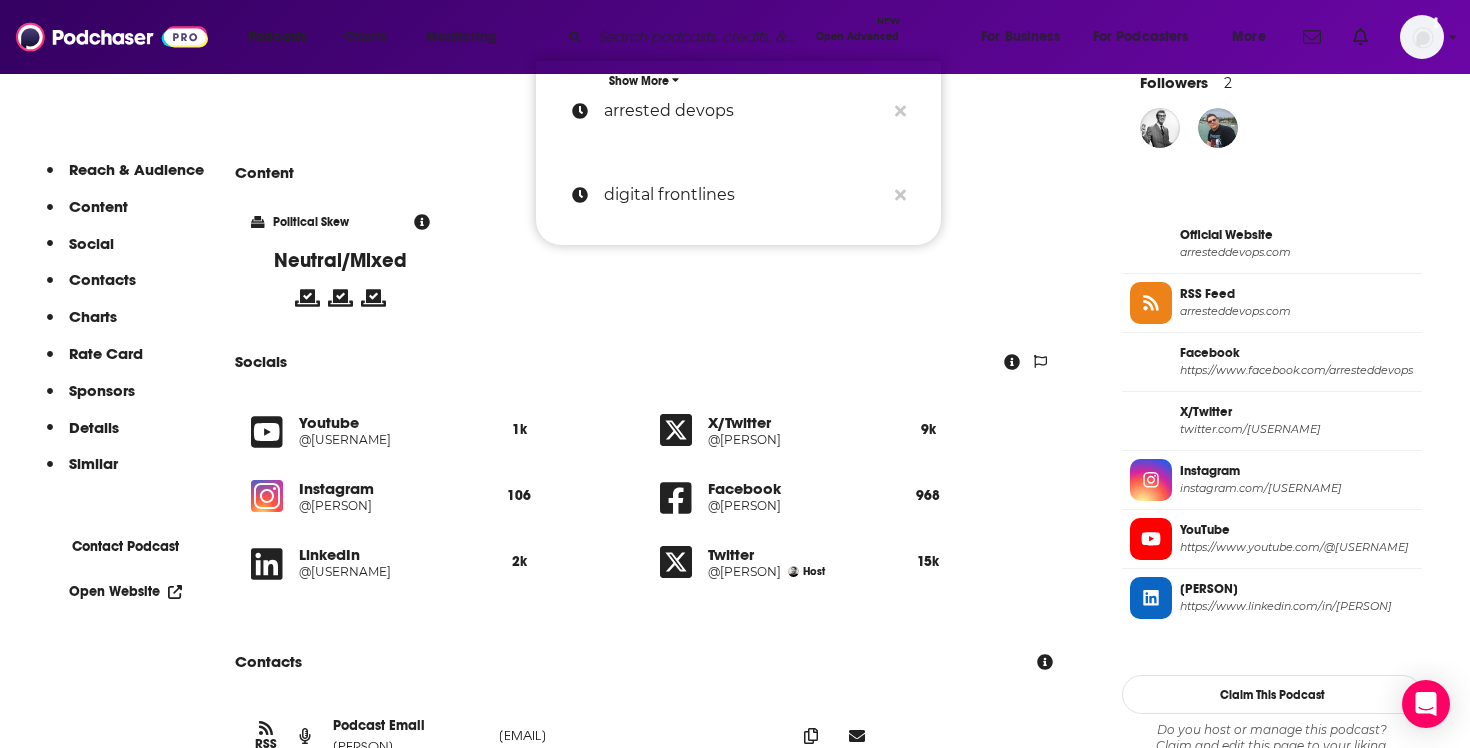 click at bounding box center (699, 37) 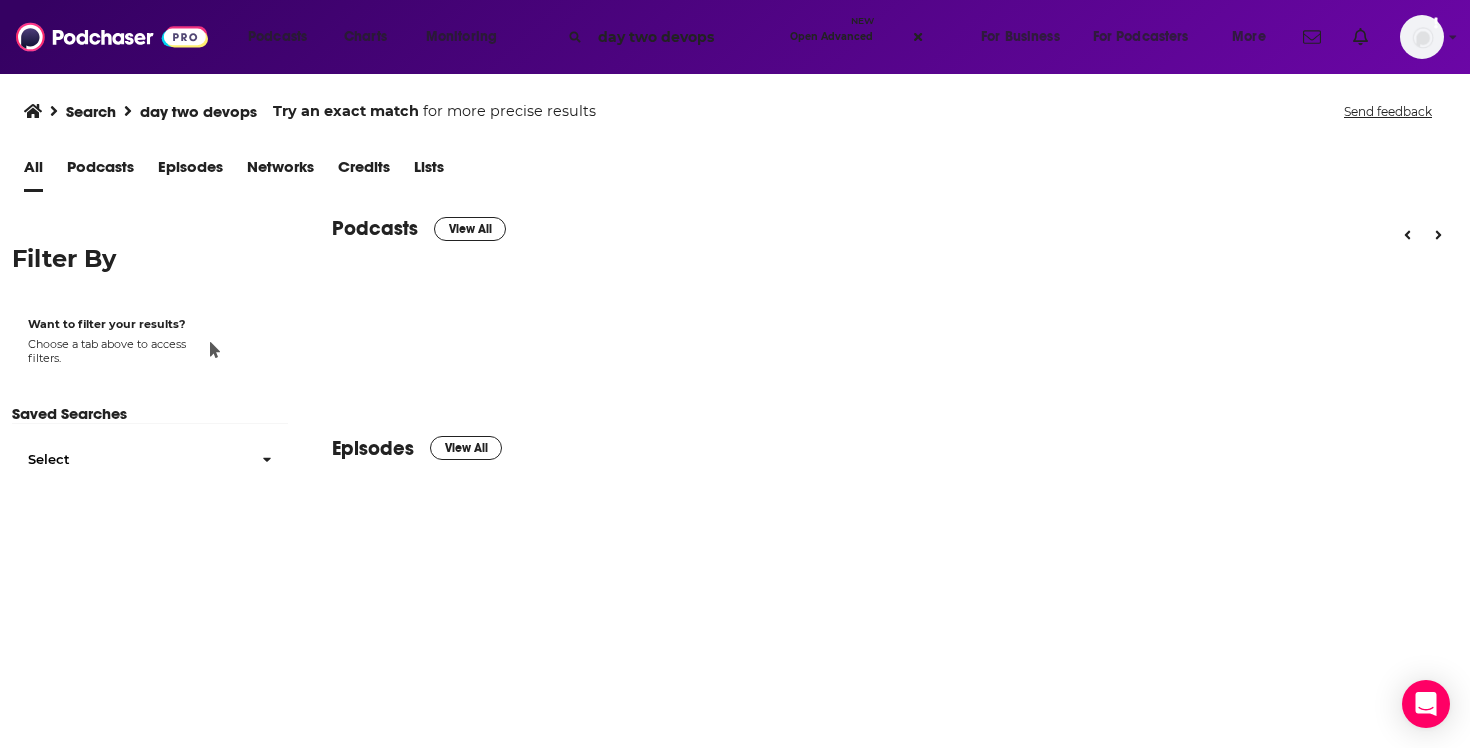 scroll, scrollTop: 0, scrollLeft: 0, axis: both 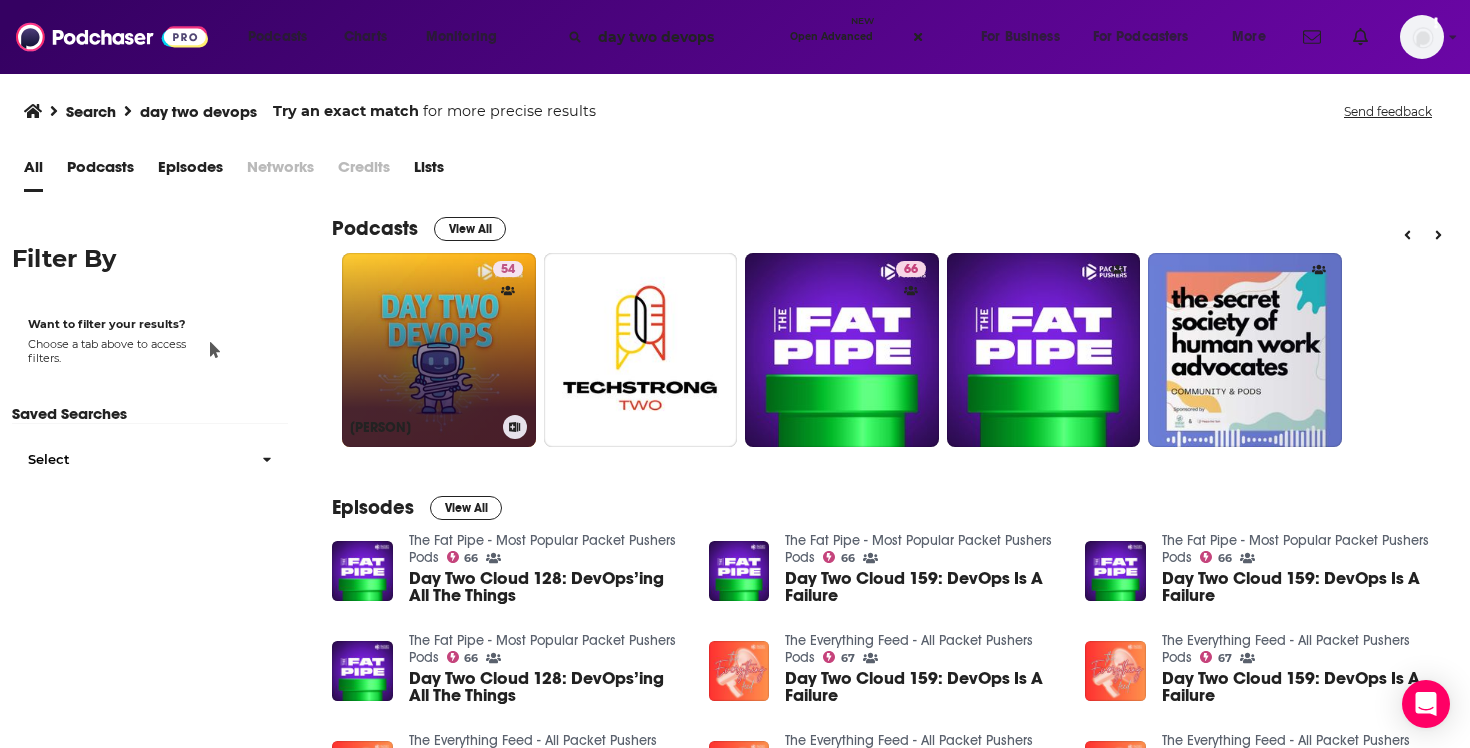 click on "[NUMBER] [PERSON]" at bounding box center [439, 350] 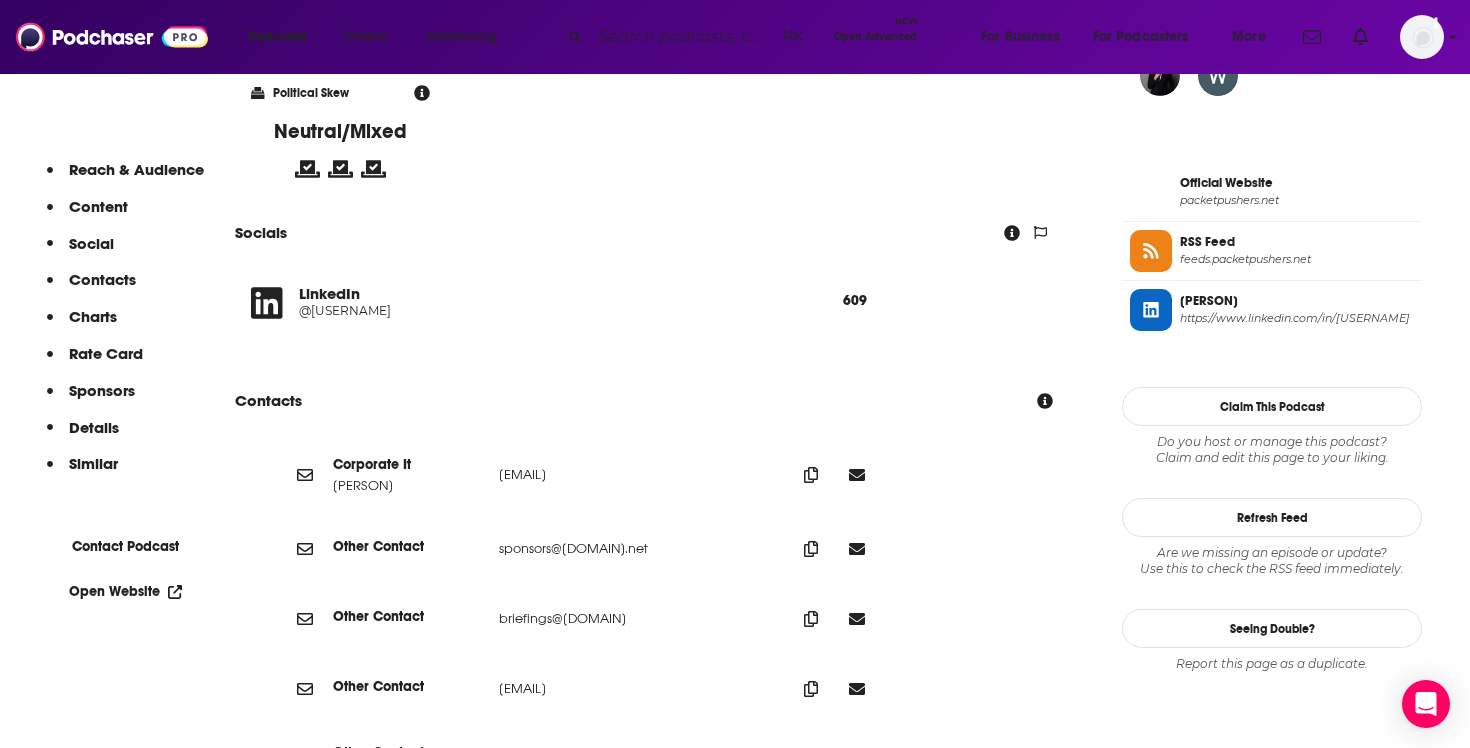 scroll, scrollTop: 1637, scrollLeft: 0, axis: vertical 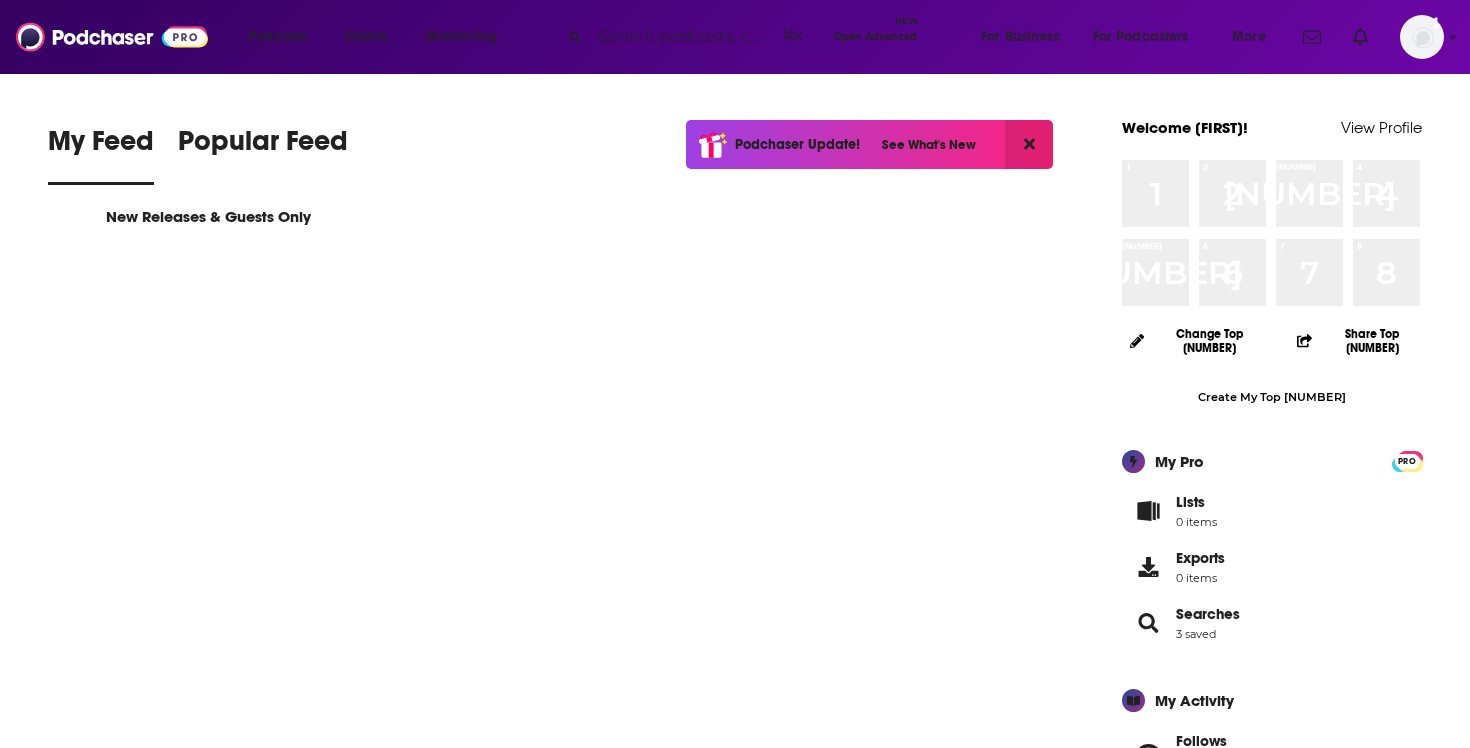 click at bounding box center (682, 37) 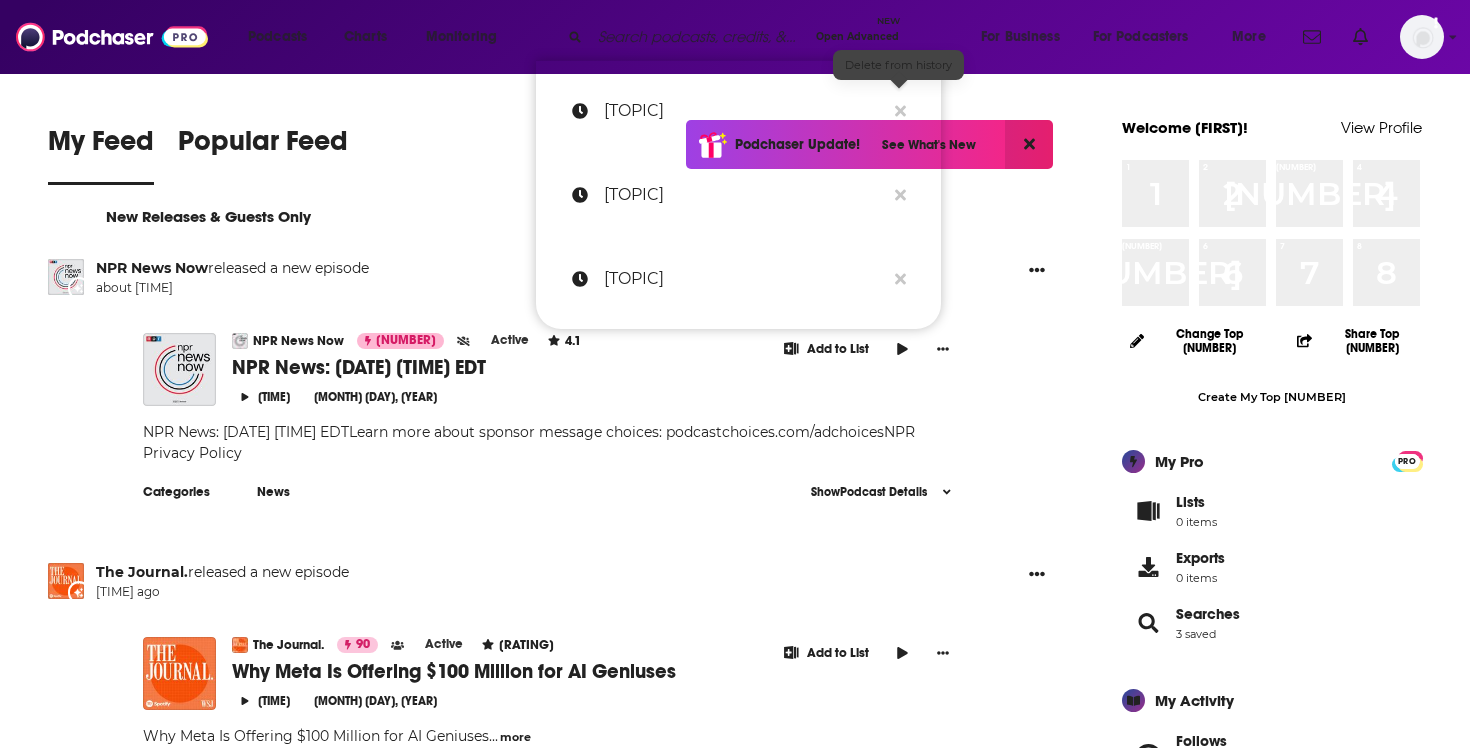 click at bounding box center (900, 110) 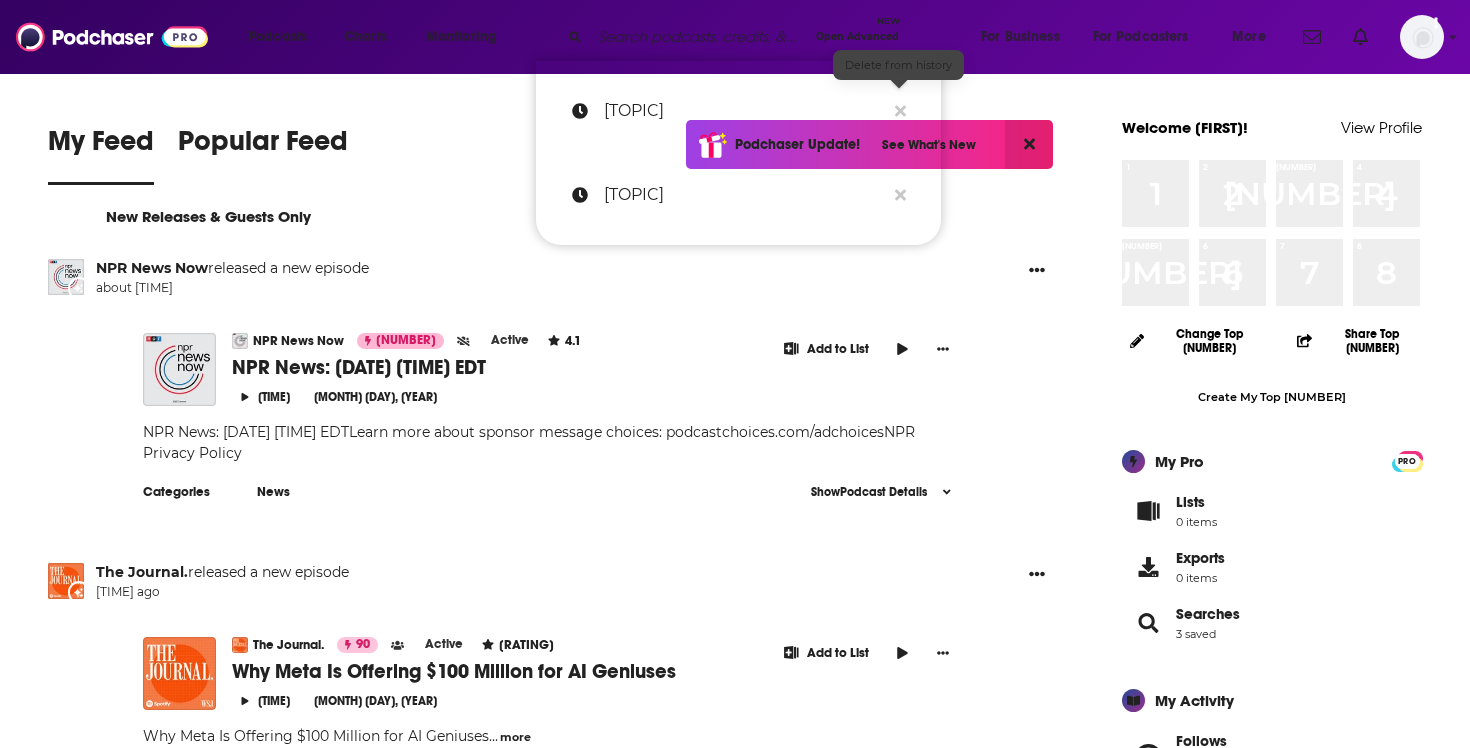 click at bounding box center [900, 110] 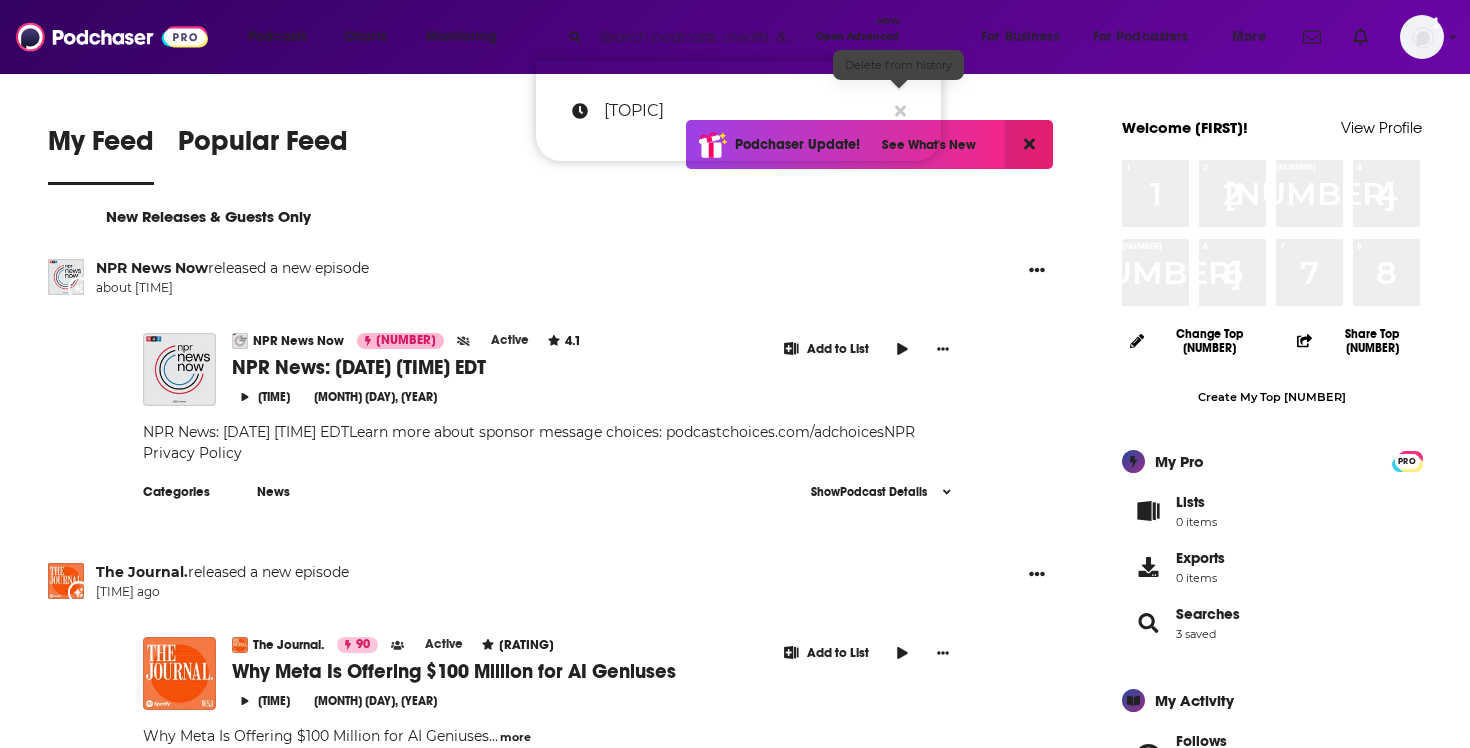 click at bounding box center (900, 110) 